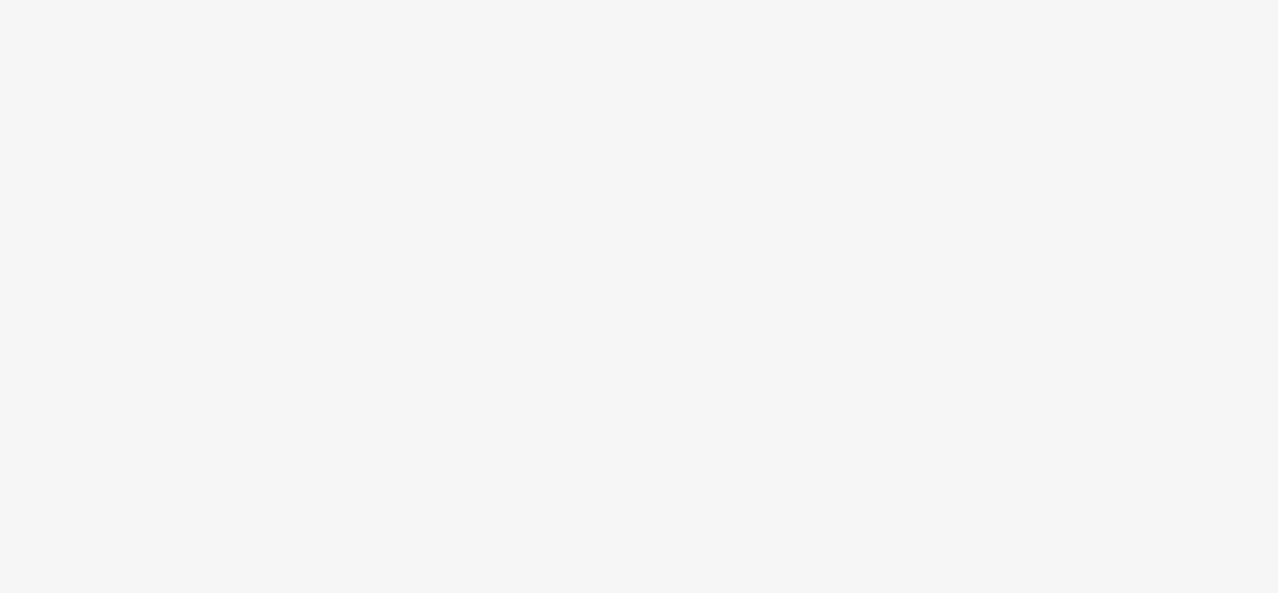 scroll, scrollTop: 0, scrollLeft: 0, axis: both 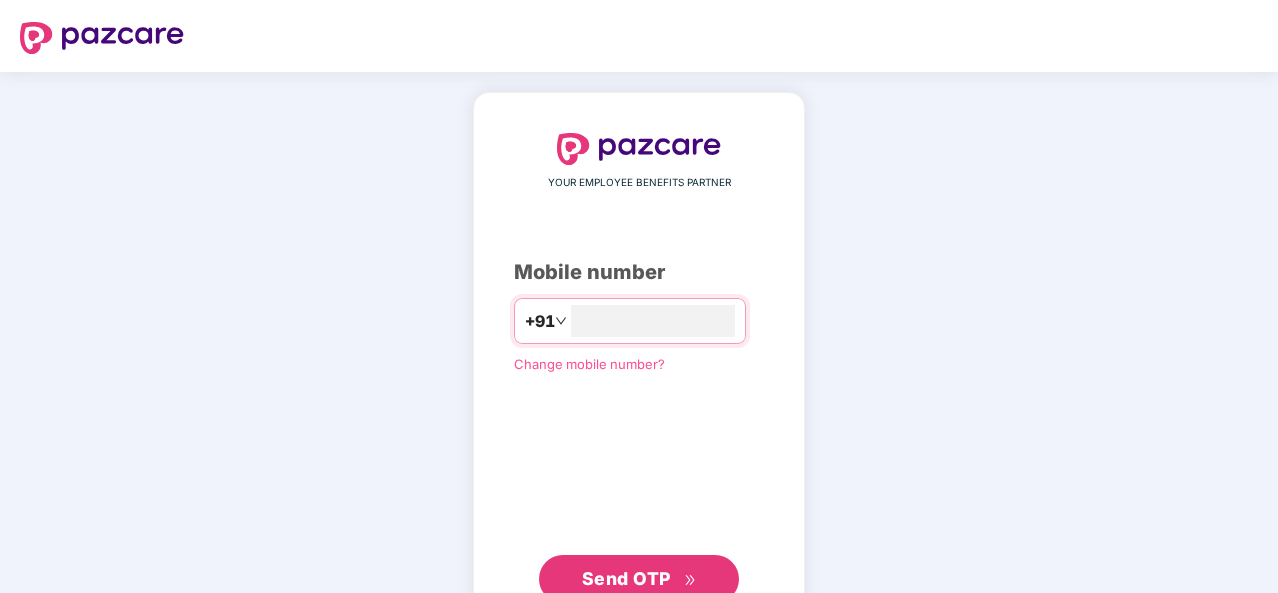 type on "**********" 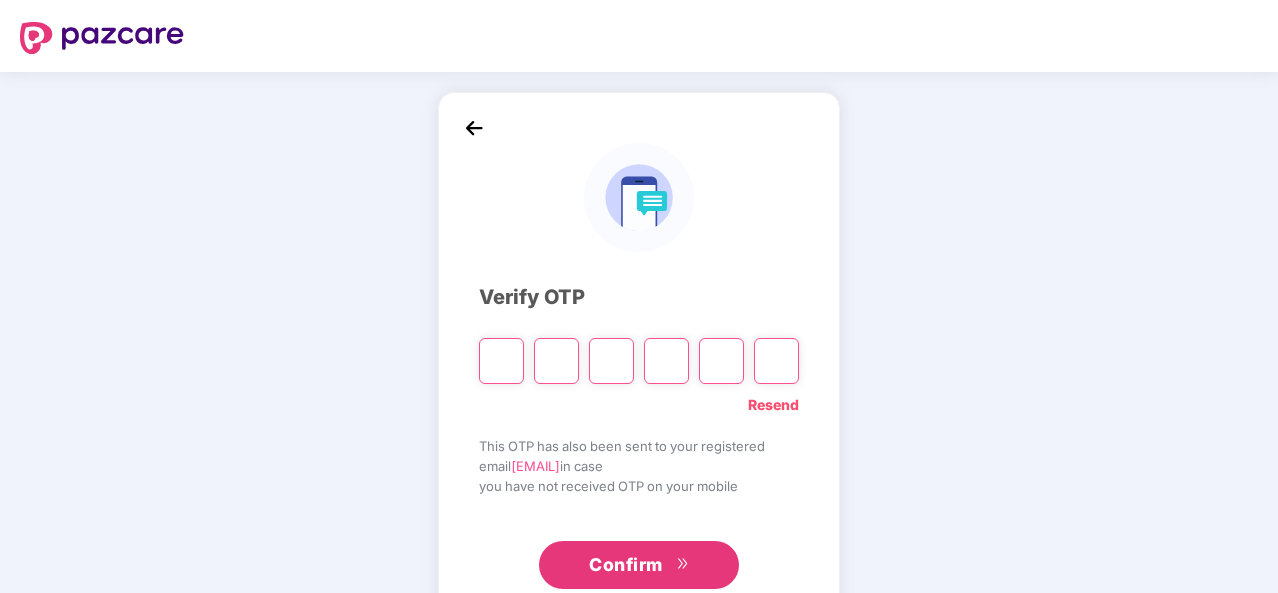 type on "*" 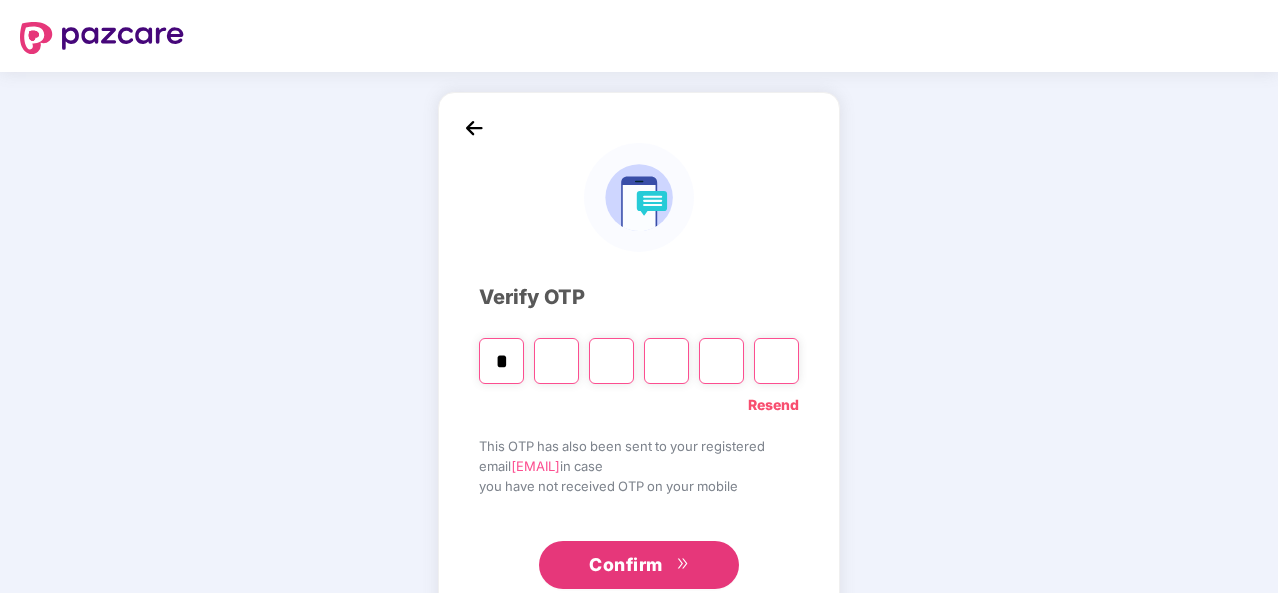 type on "*" 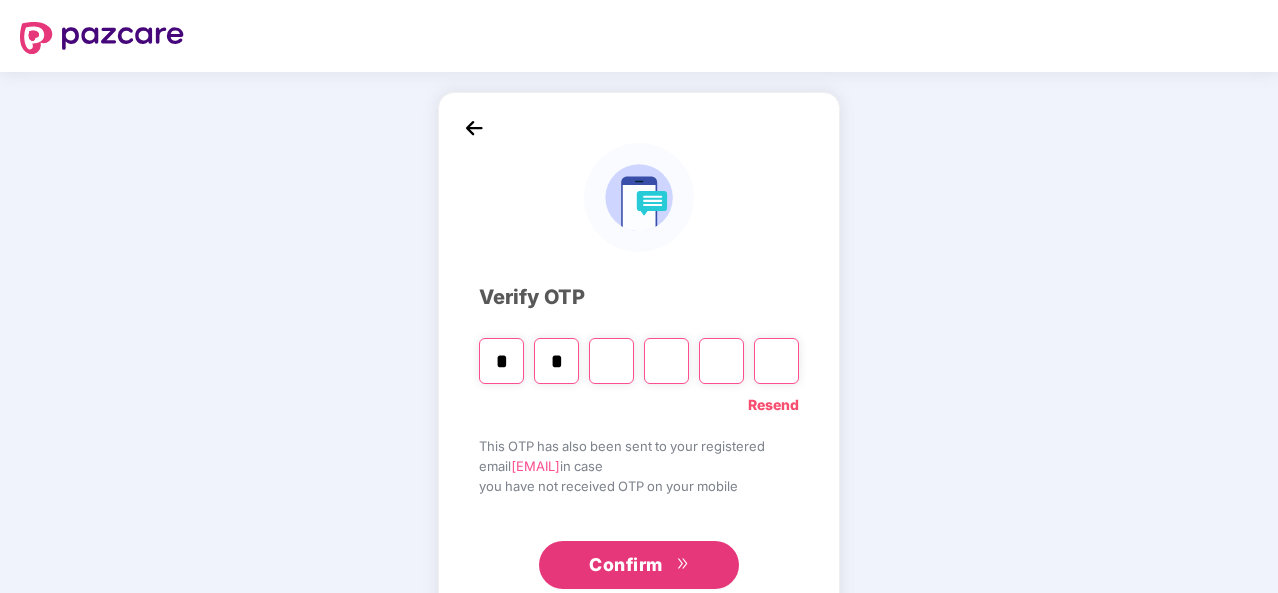 type on "*" 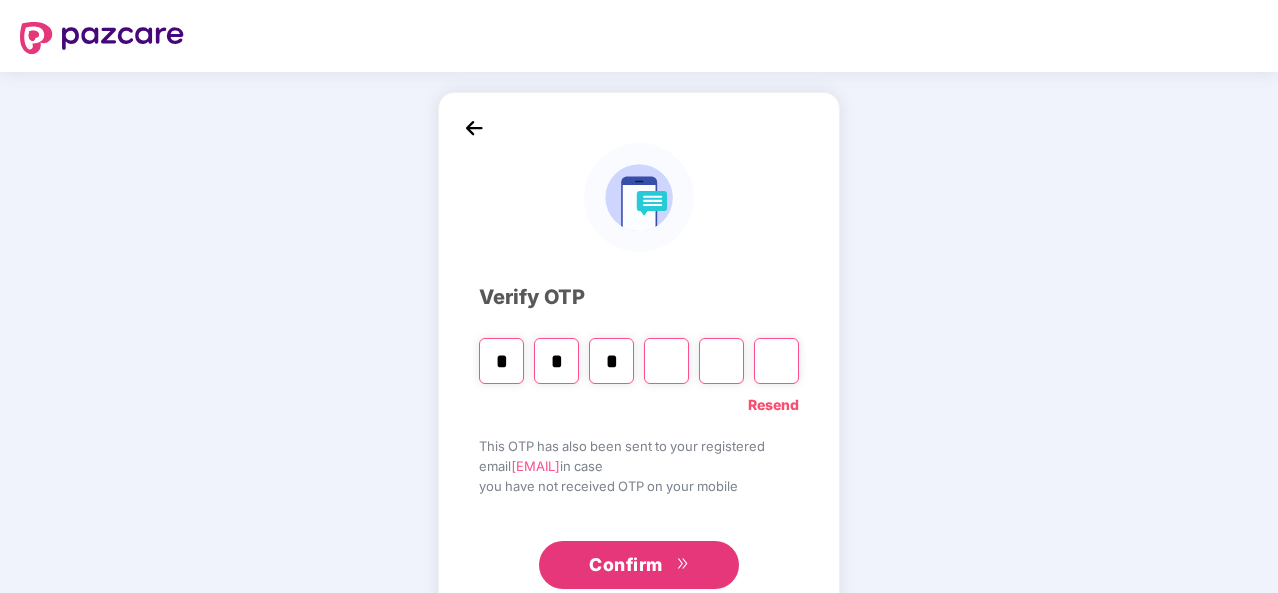 type on "*" 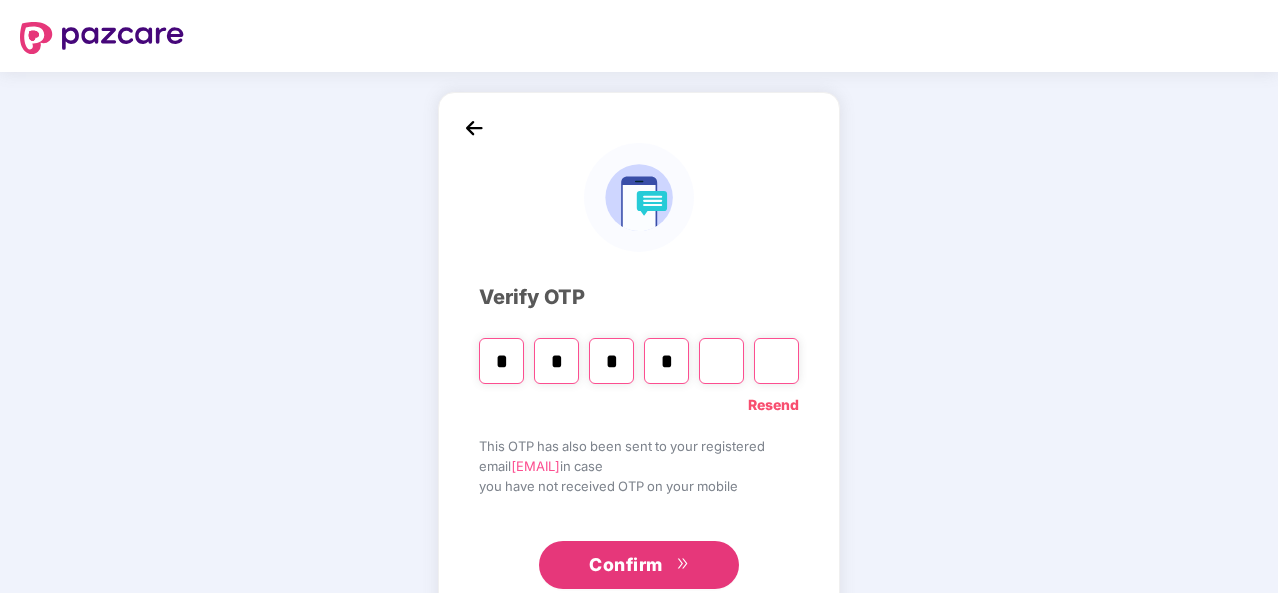 type on "*" 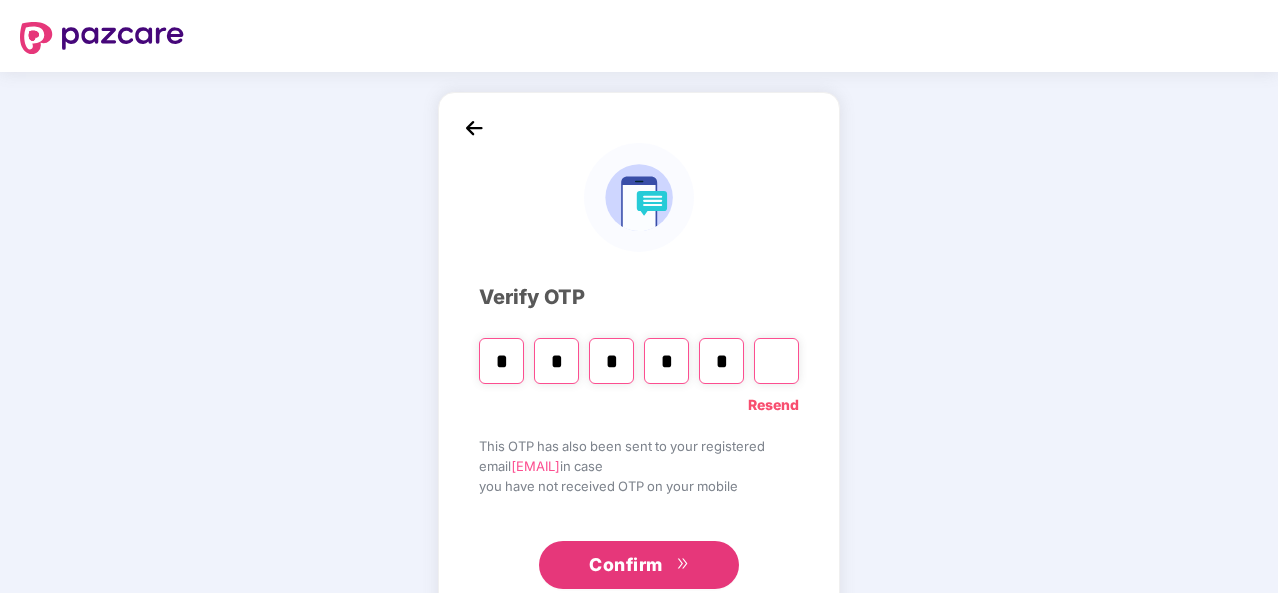 type on "*" 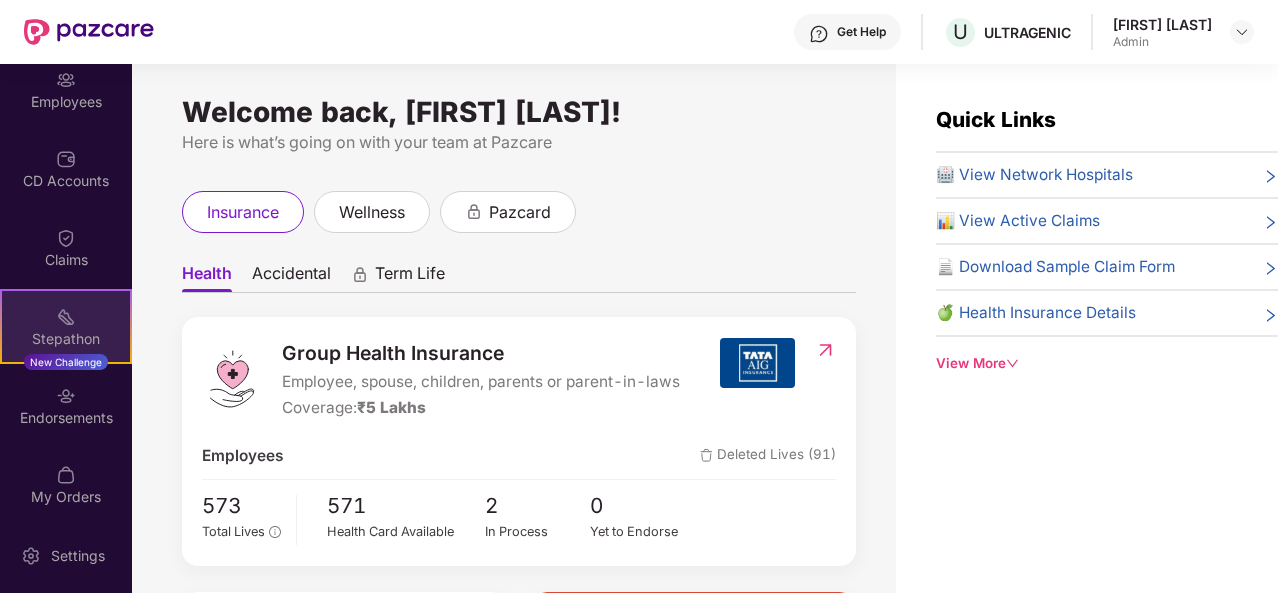 scroll, scrollTop: 177, scrollLeft: 0, axis: vertical 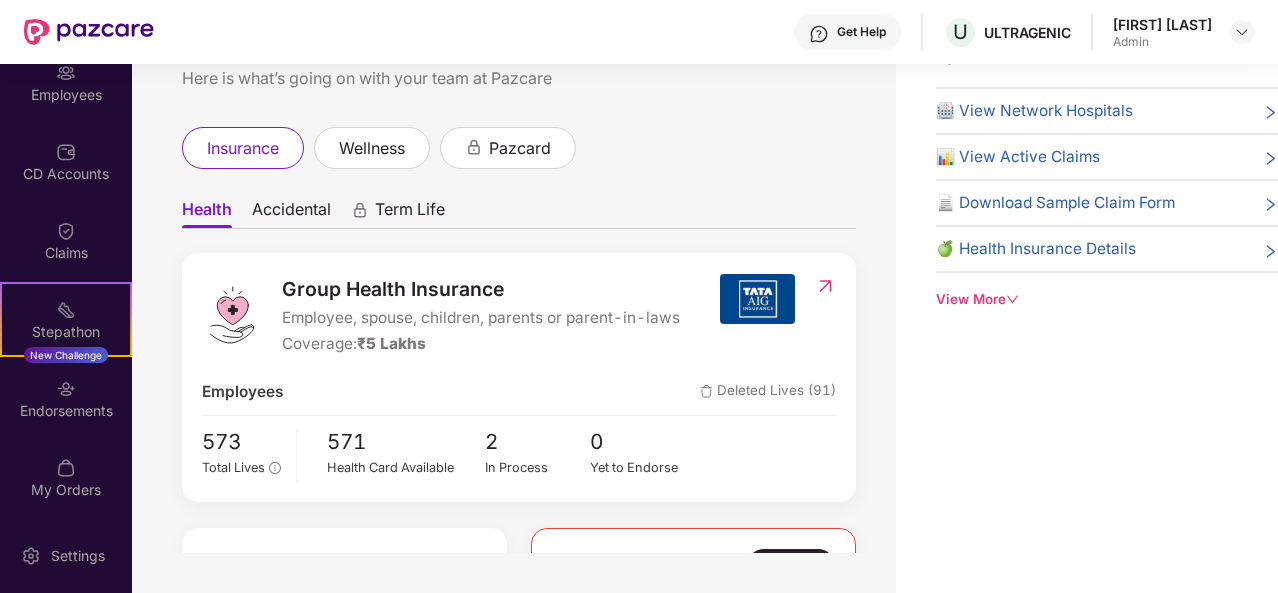 click on "🍏 Health Insurance Details" at bounding box center [1036, 249] 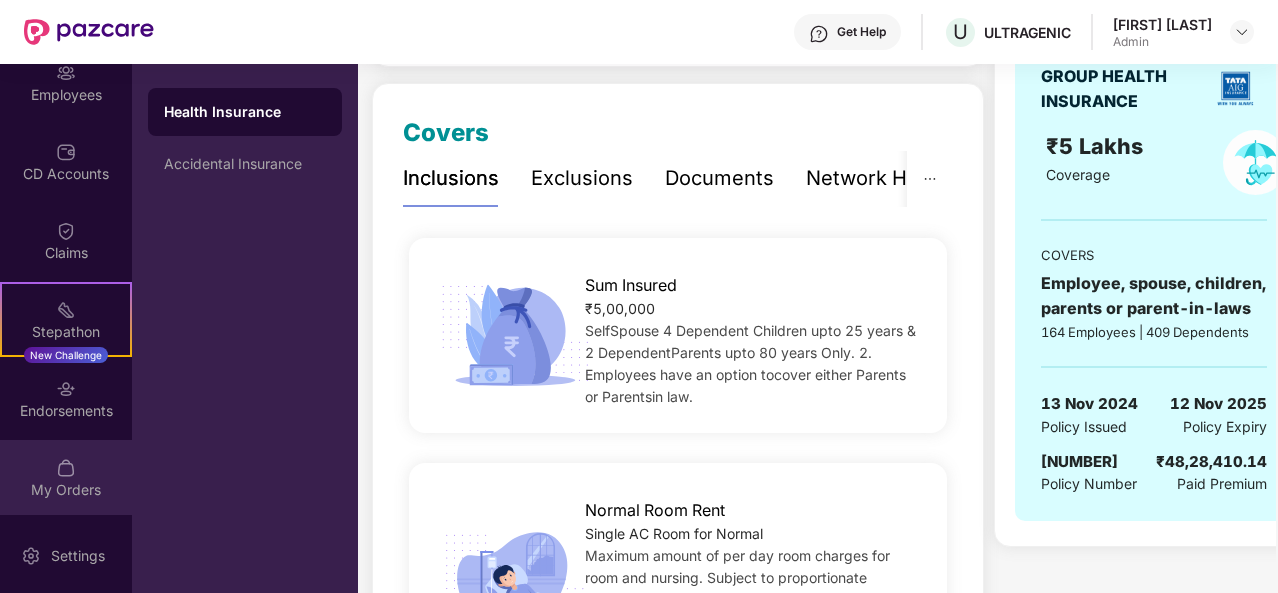 scroll, scrollTop: 242, scrollLeft: 0, axis: vertical 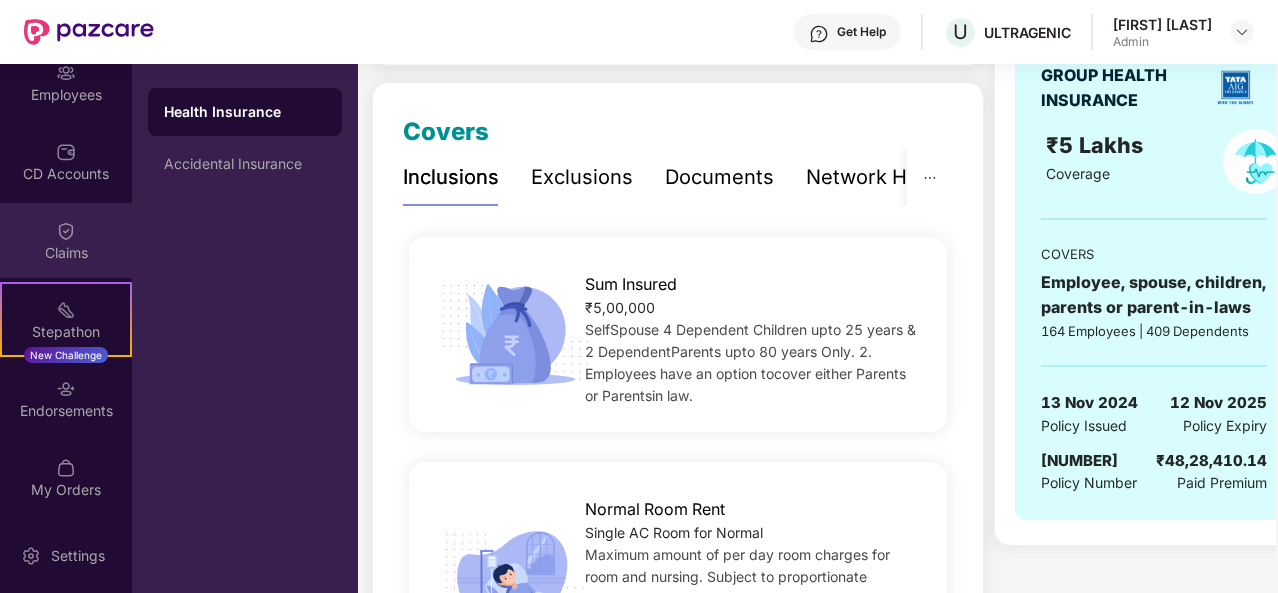 click on "Claims" at bounding box center (66, 253) 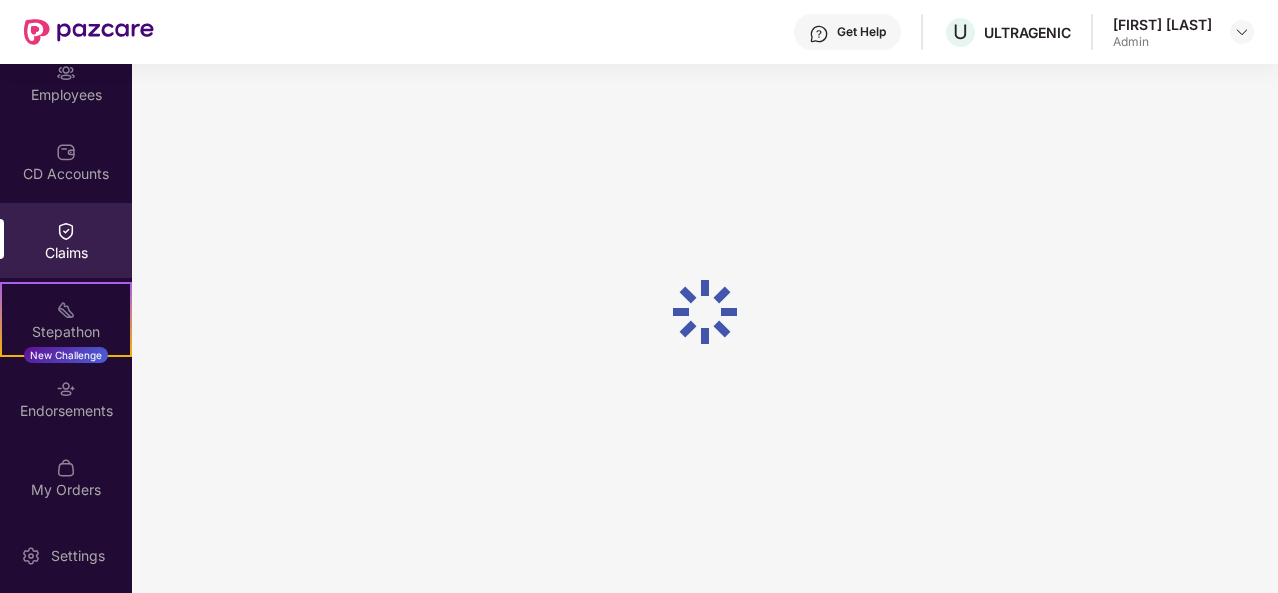 scroll, scrollTop: 0, scrollLeft: 0, axis: both 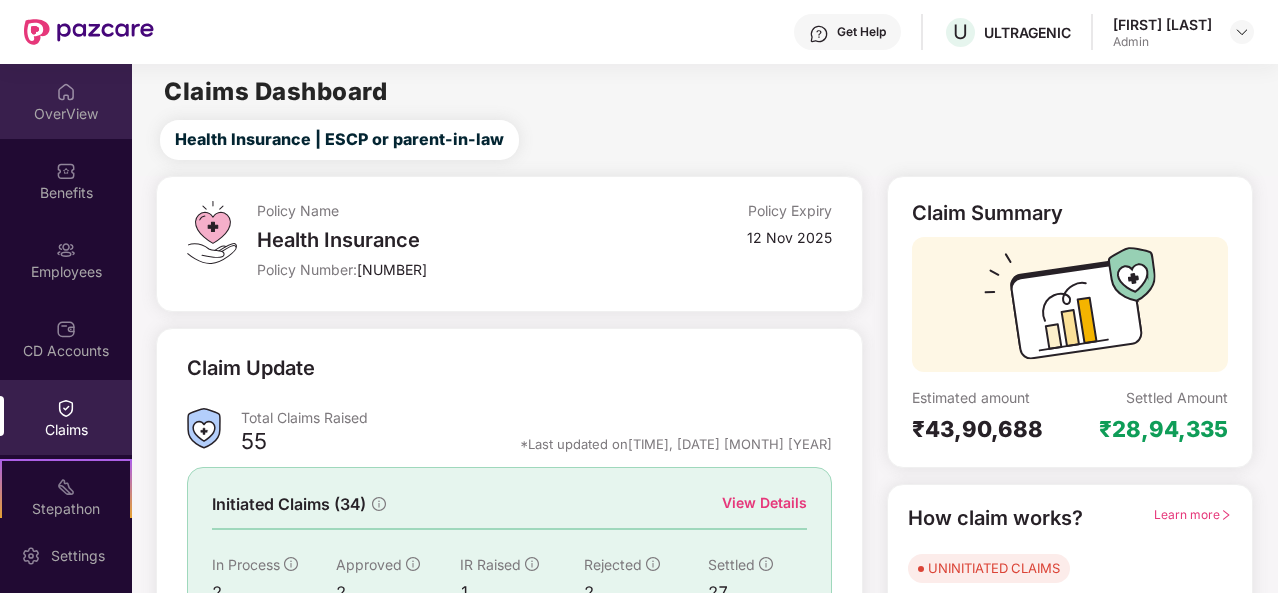 click on "OverView" at bounding box center (66, 101) 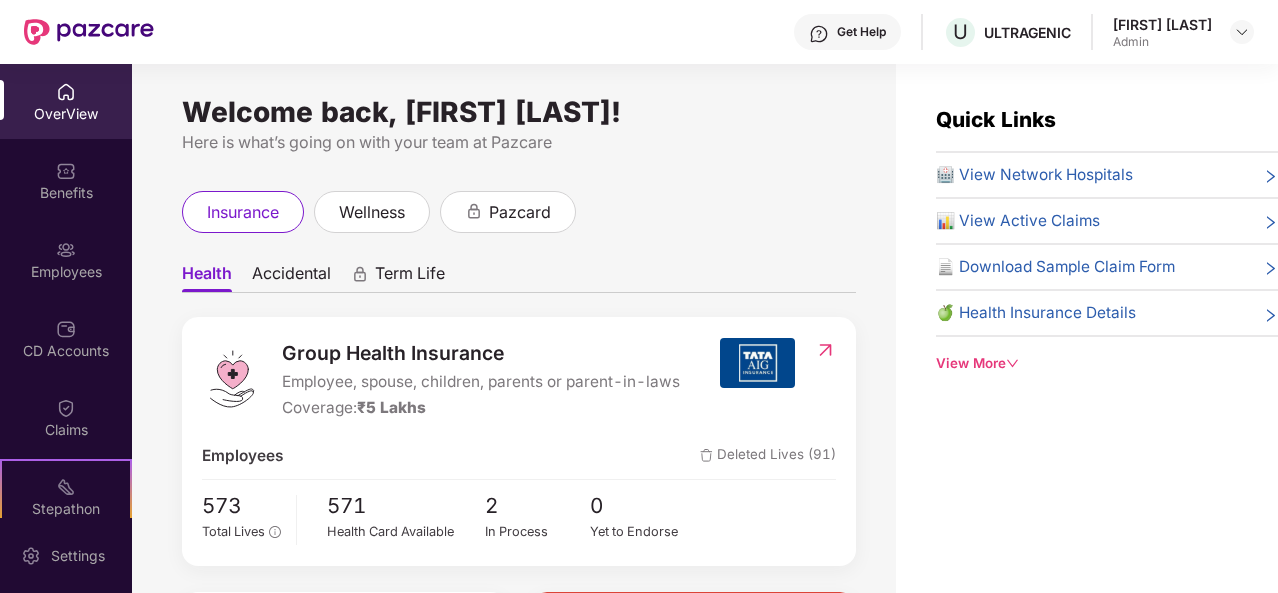 click 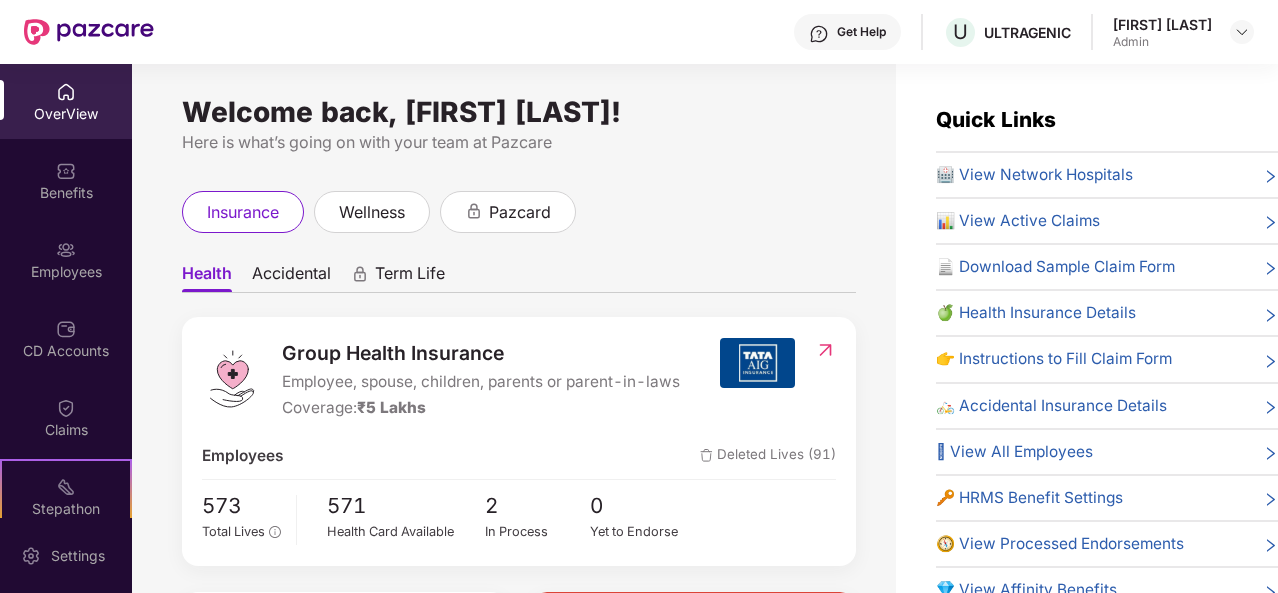 scroll, scrollTop: 64, scrollLeft: 0, axis: vertical 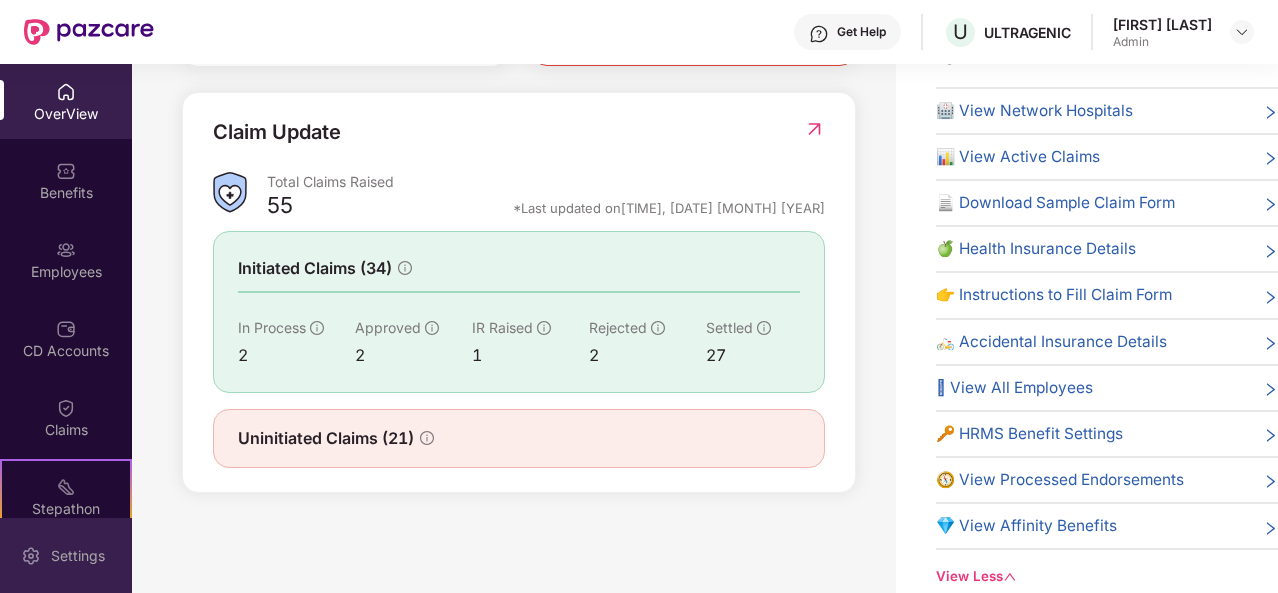 click on "Settings" at bounding box center [78, 556] 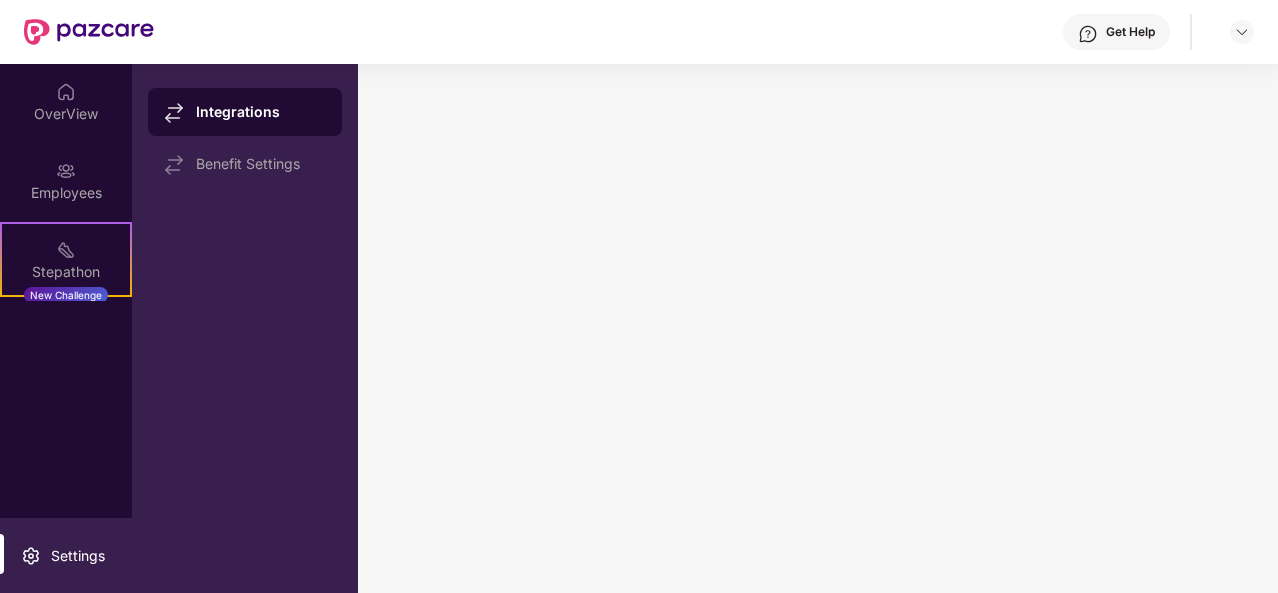 scroll, scrollTop: 0, scrollLeft: 0, axis: both 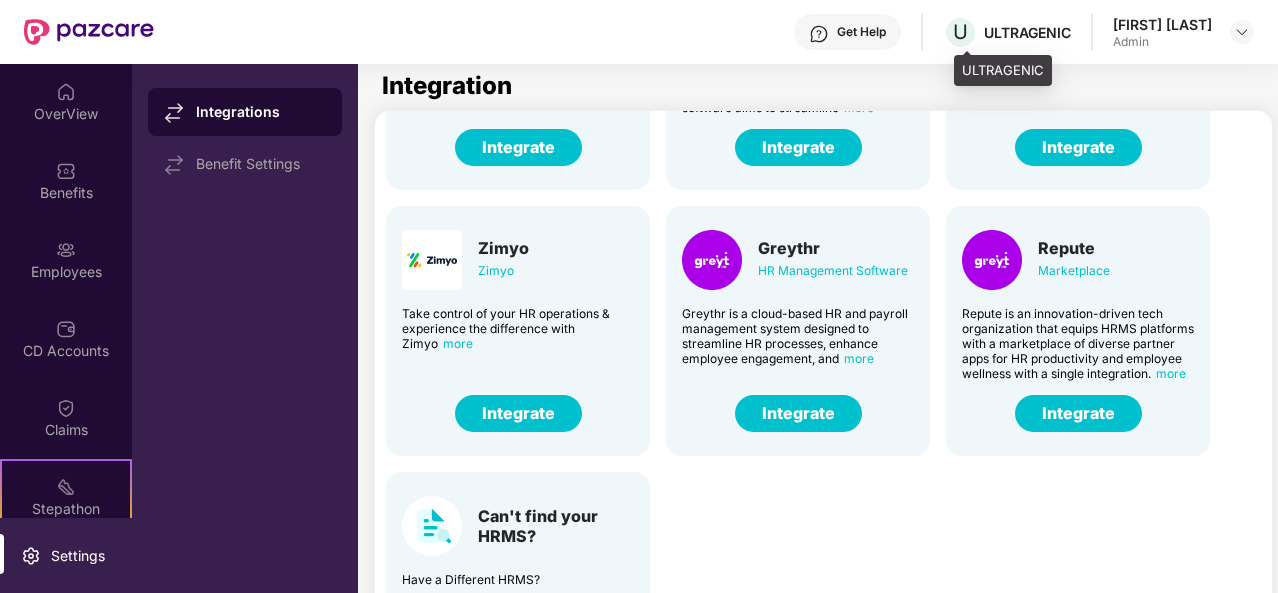 click on "ULTRAGENIC" at bounding box center [1027, 32] 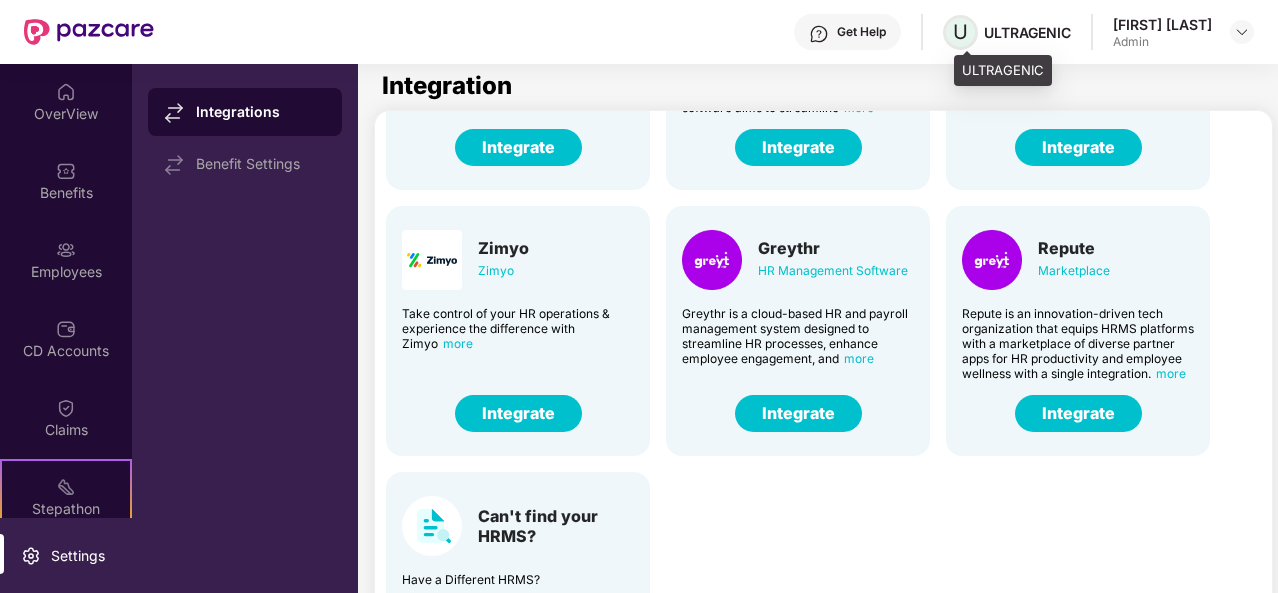 click on "U" at bounding box center [960, 32] 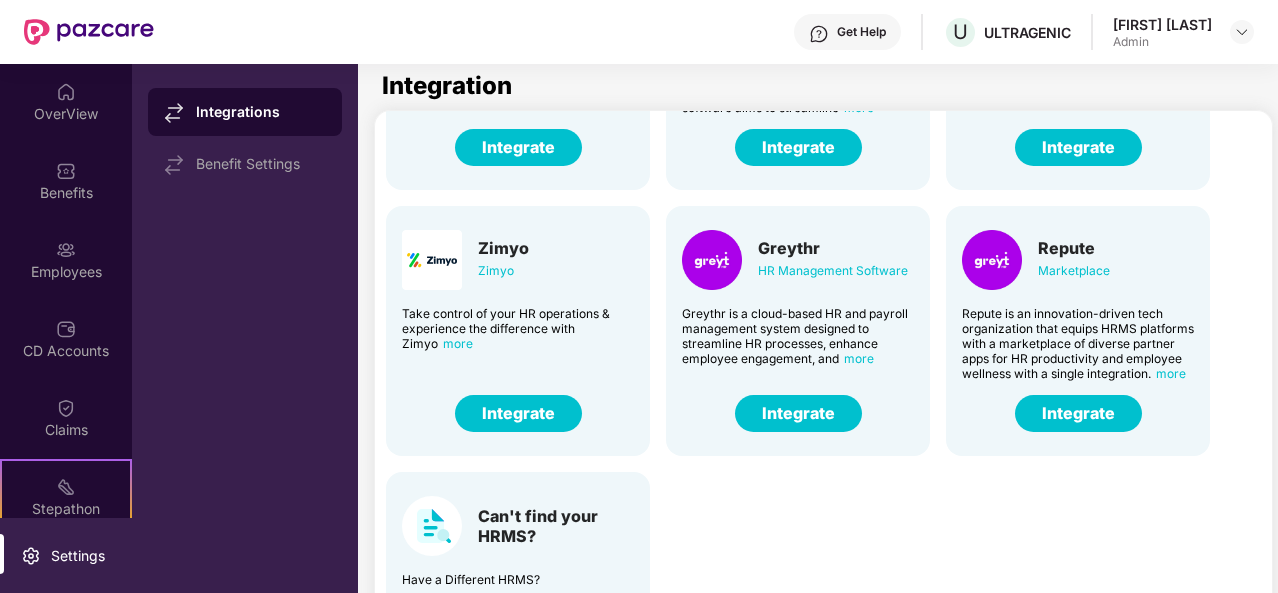 click on "Get Help" at bounding box center (861, 32) 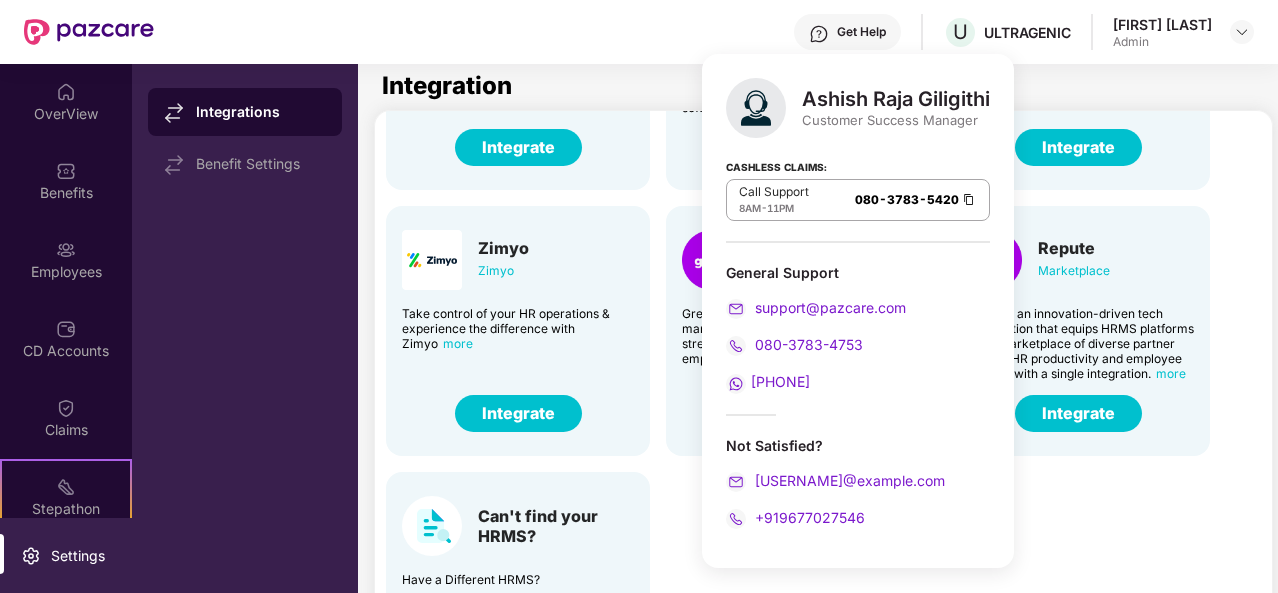 click on "Integrations Benefit Settings" at bounding box center (245, 328) 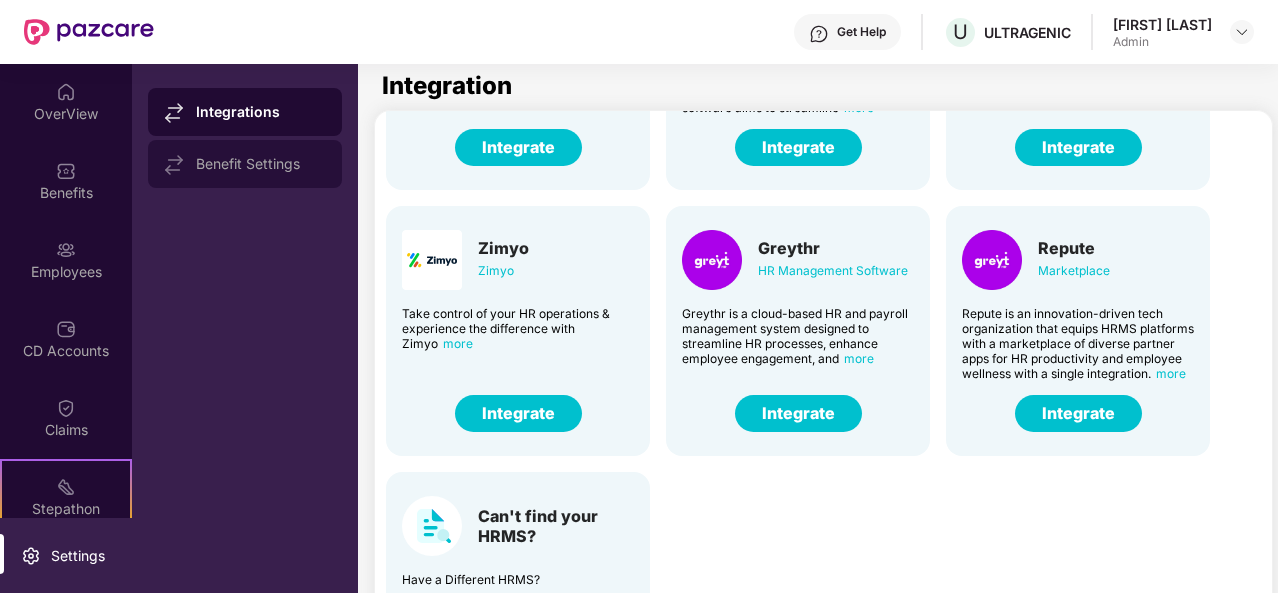 click on "Benefit Settings" at bounding box center [261, 164] 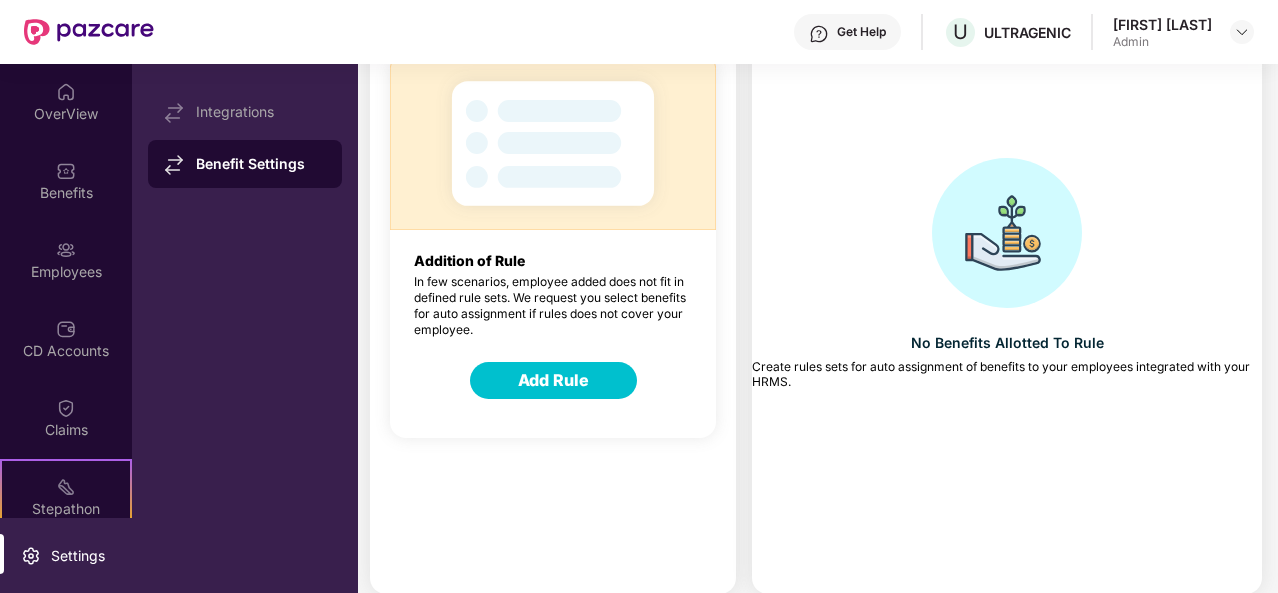 scroll, scrollTop: 0, scrollLeft: 0, axis: both 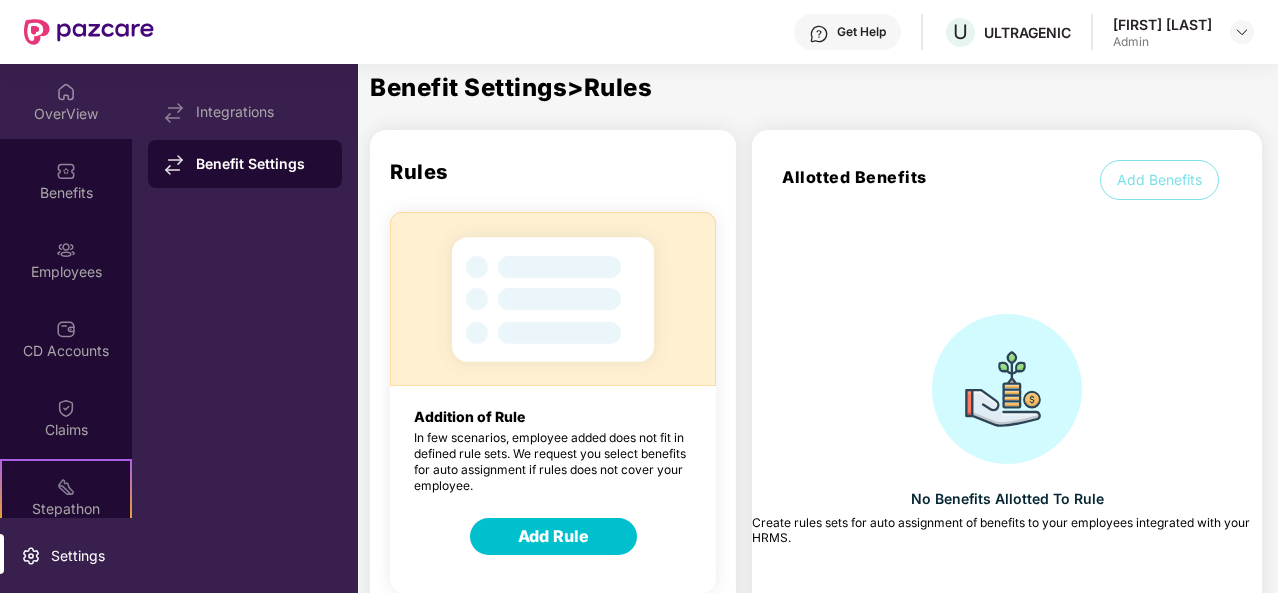 click on "OverView" at bounding box center (66, 101) 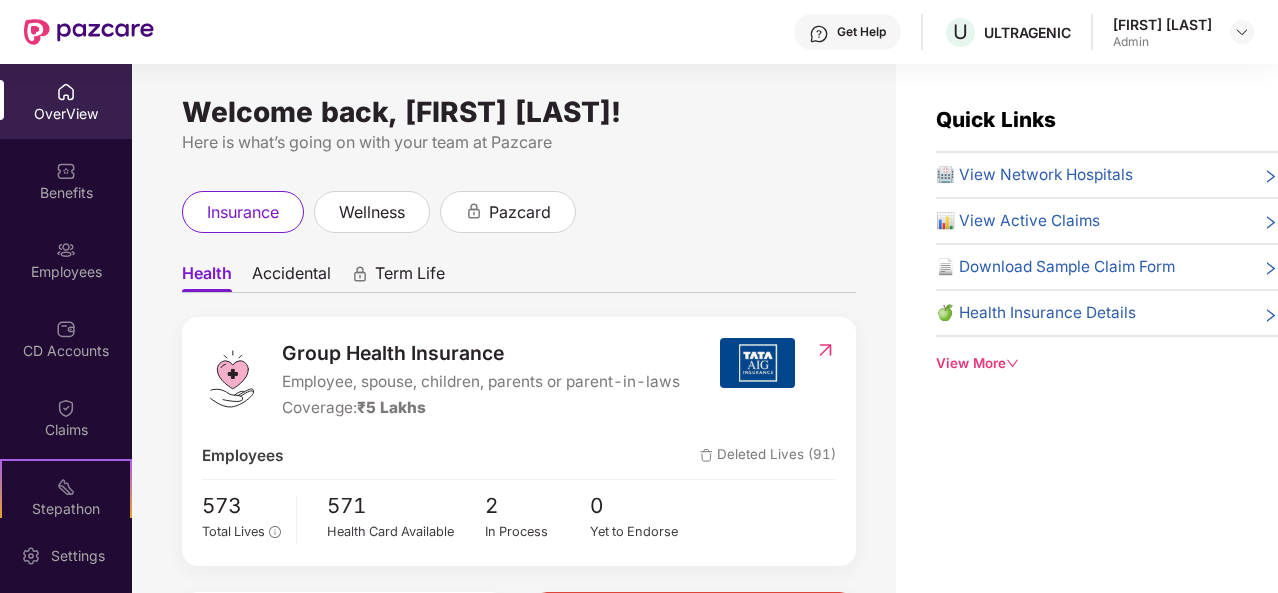 click on "🍏 Health Insurance Details" at bounding box center (1036, 313) 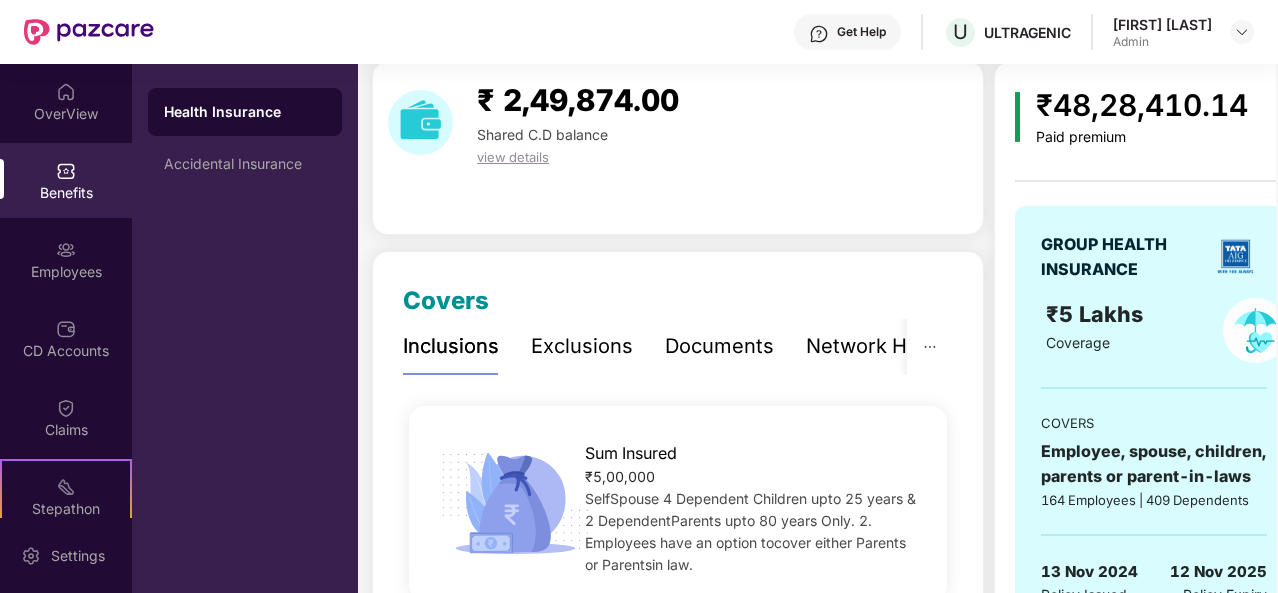 scroll, scrollTop: 74, scrollLeft: 0, axis: vertical 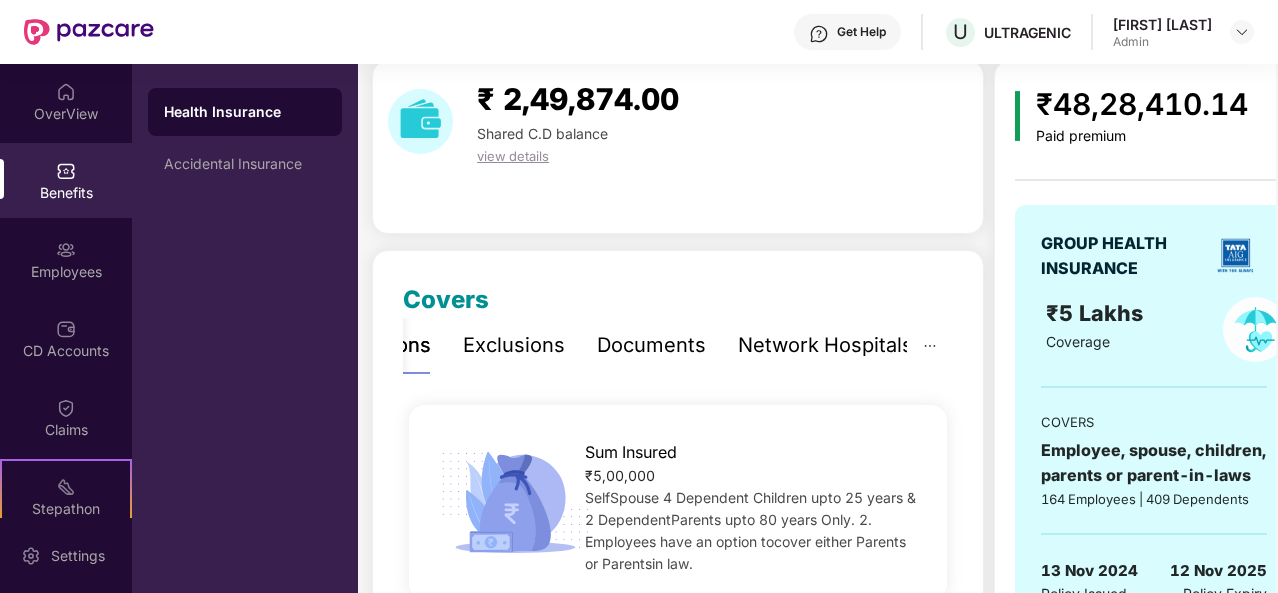 click on "Documents" at bounding box center (651, 345) 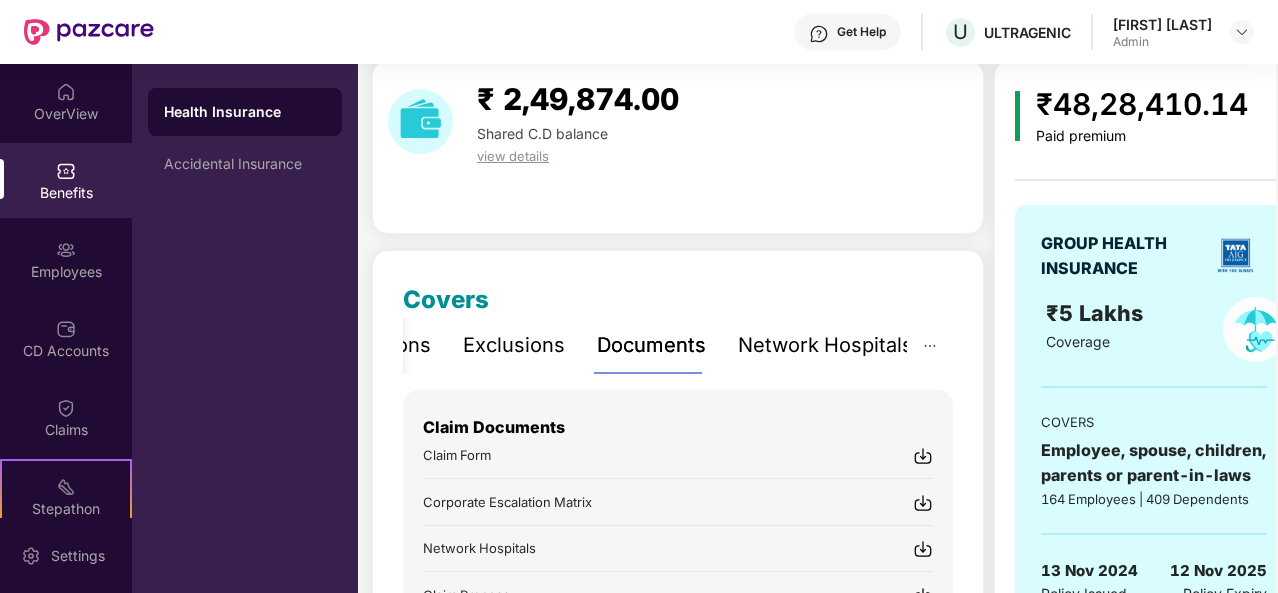 scroll, scrollTop: 292, scrollLeft: 0, axis: vertical 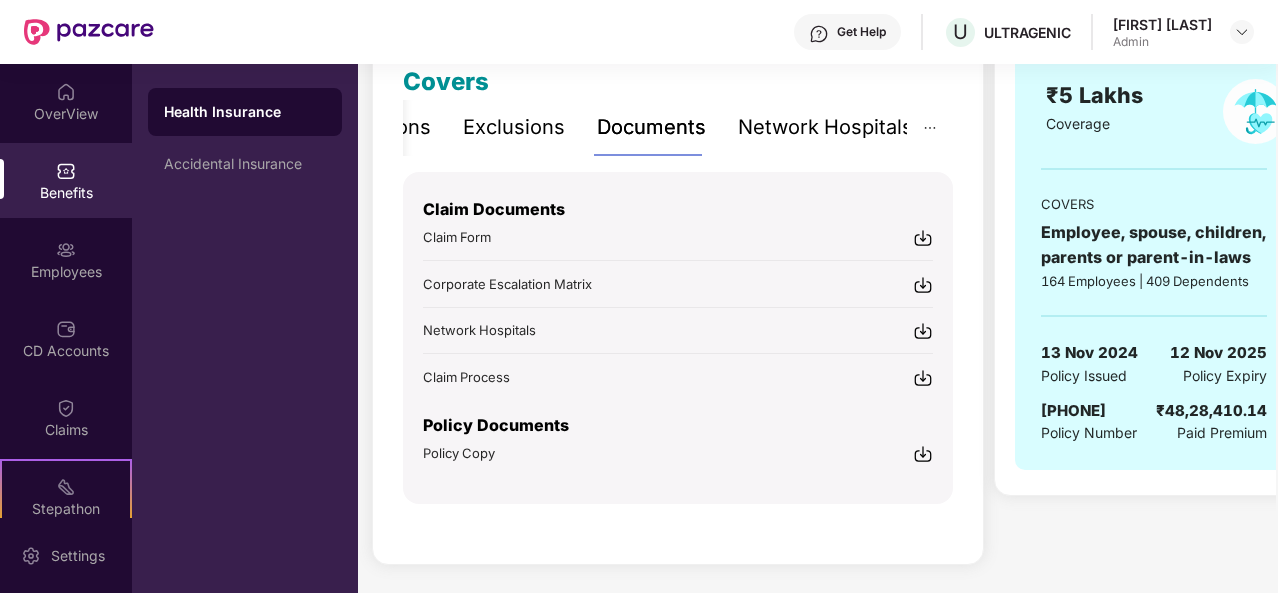click at bounding box center (923, 454) 